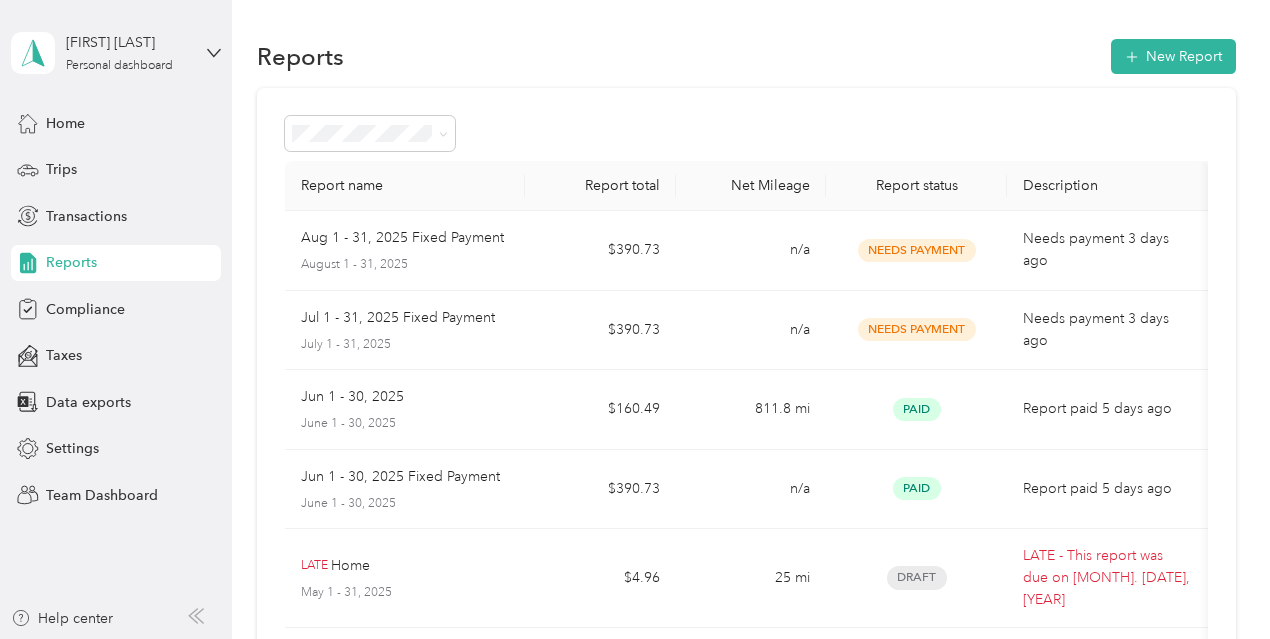 scroll, scrollTop: 0, scrollLeft: 0, axis: both 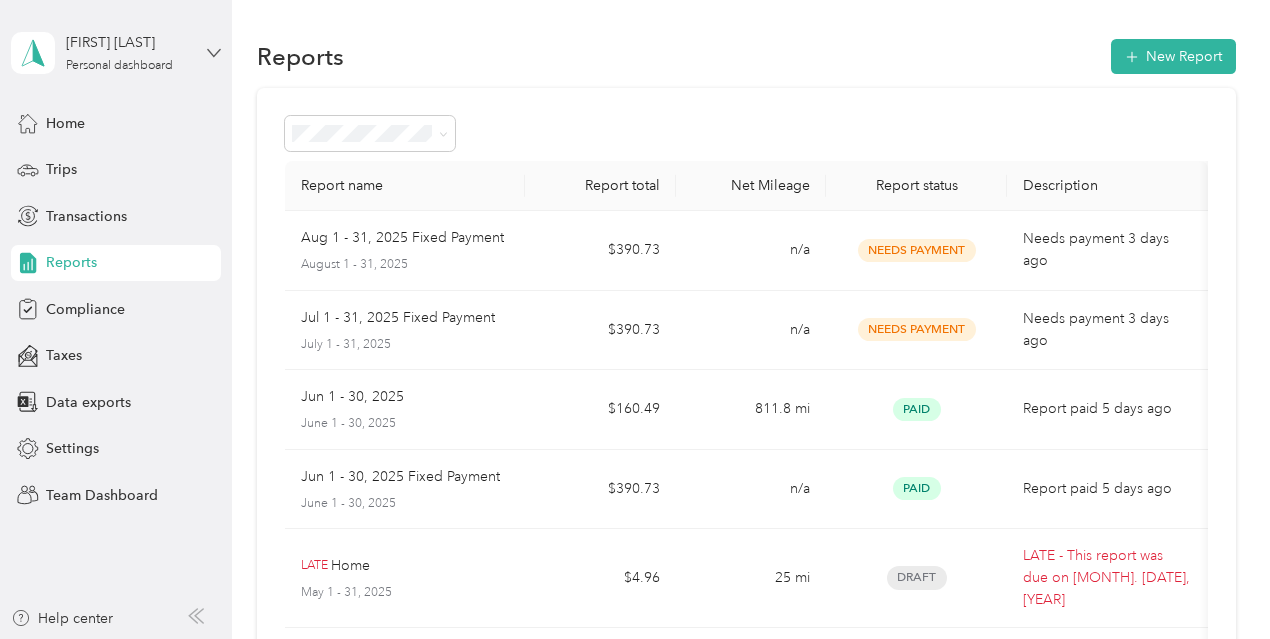 click 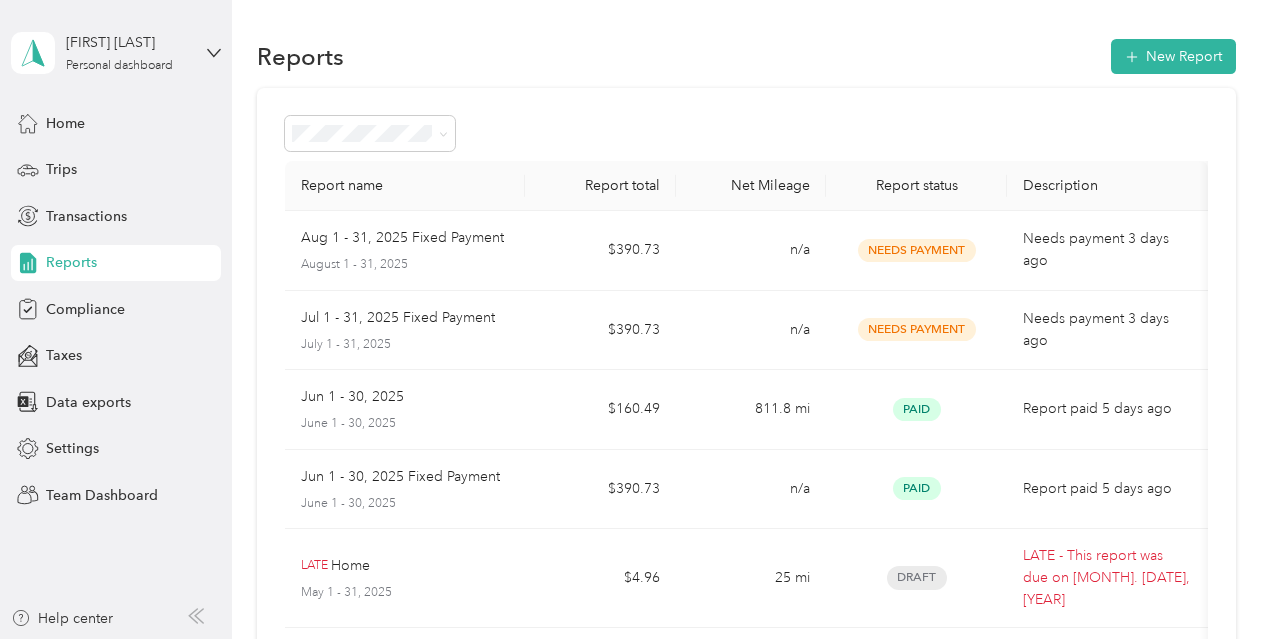 click on "Team dashboard" at bounding box center (163, 164) 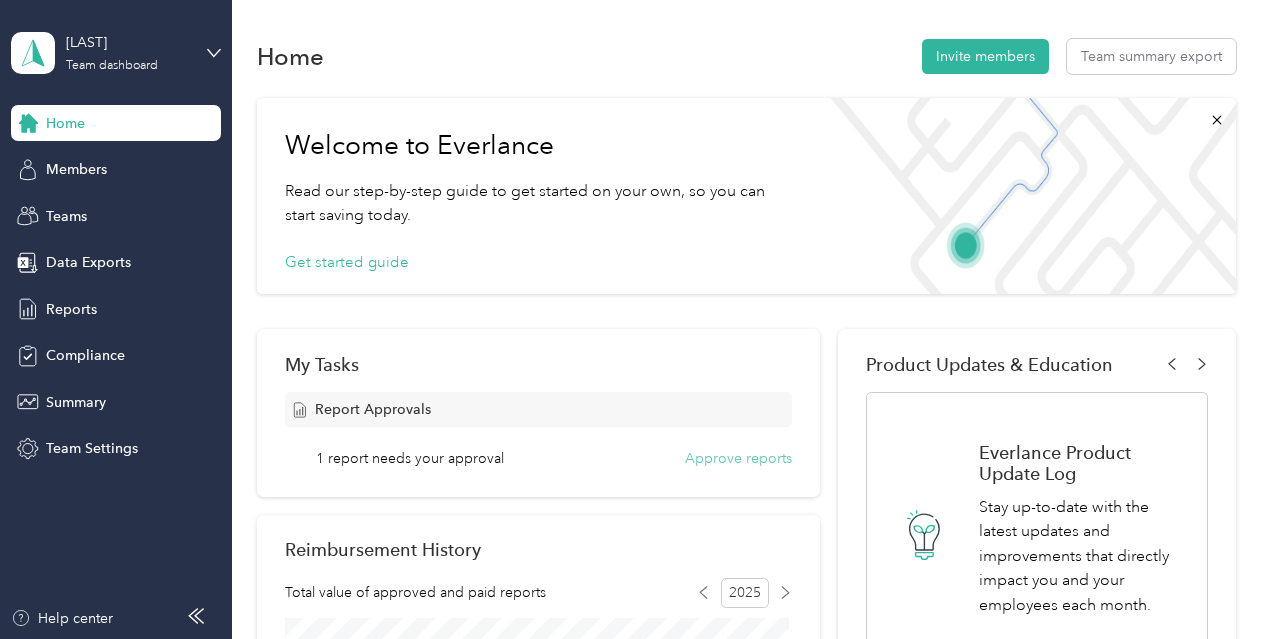 click on "Approve reports" at bounding box center [738, 458] 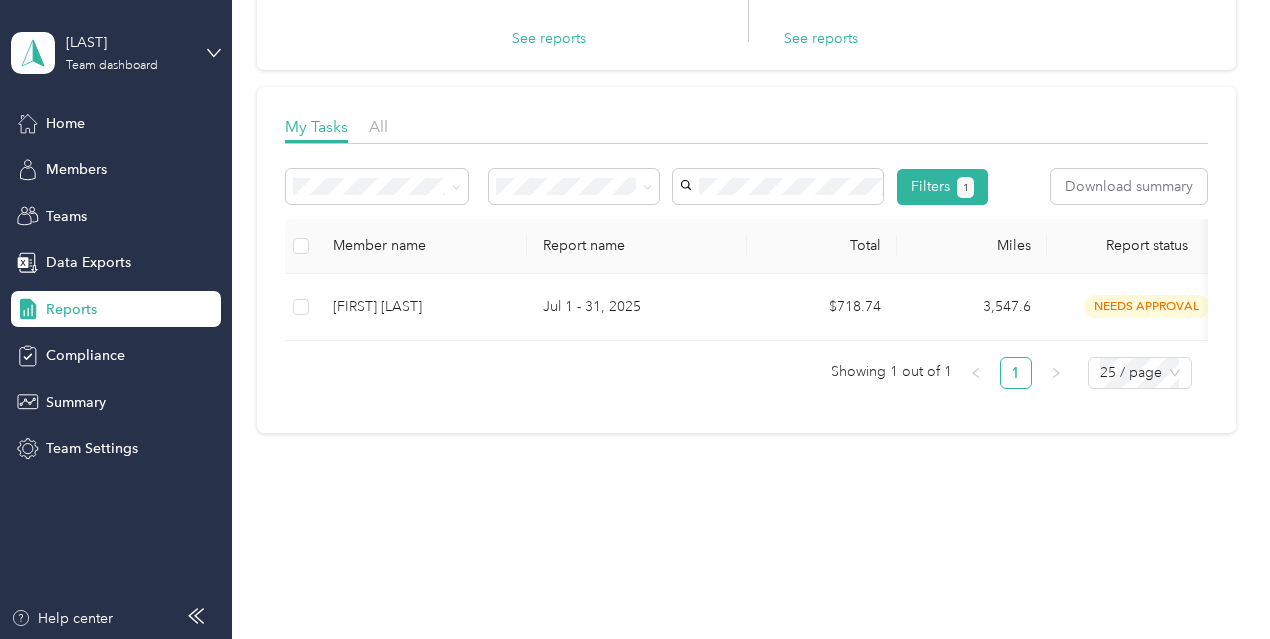 scroll, scrollTop: 242, scrollLeft: 0, axis: vertical 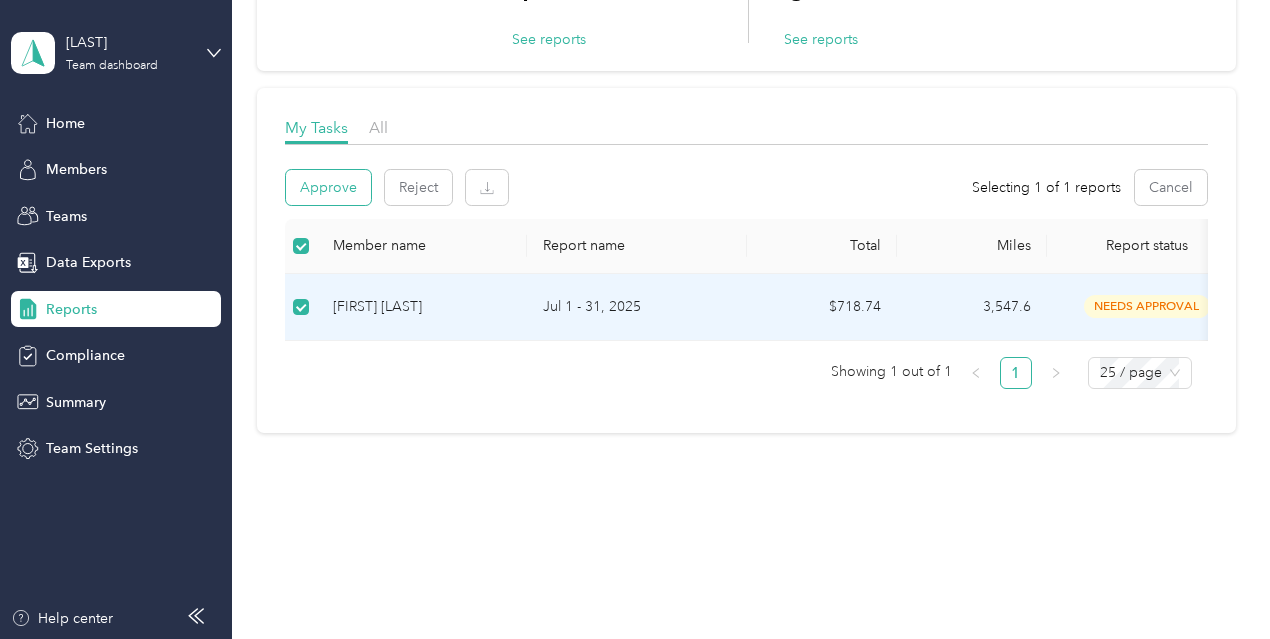 click on "Approve" at bounding box center (328, 187) 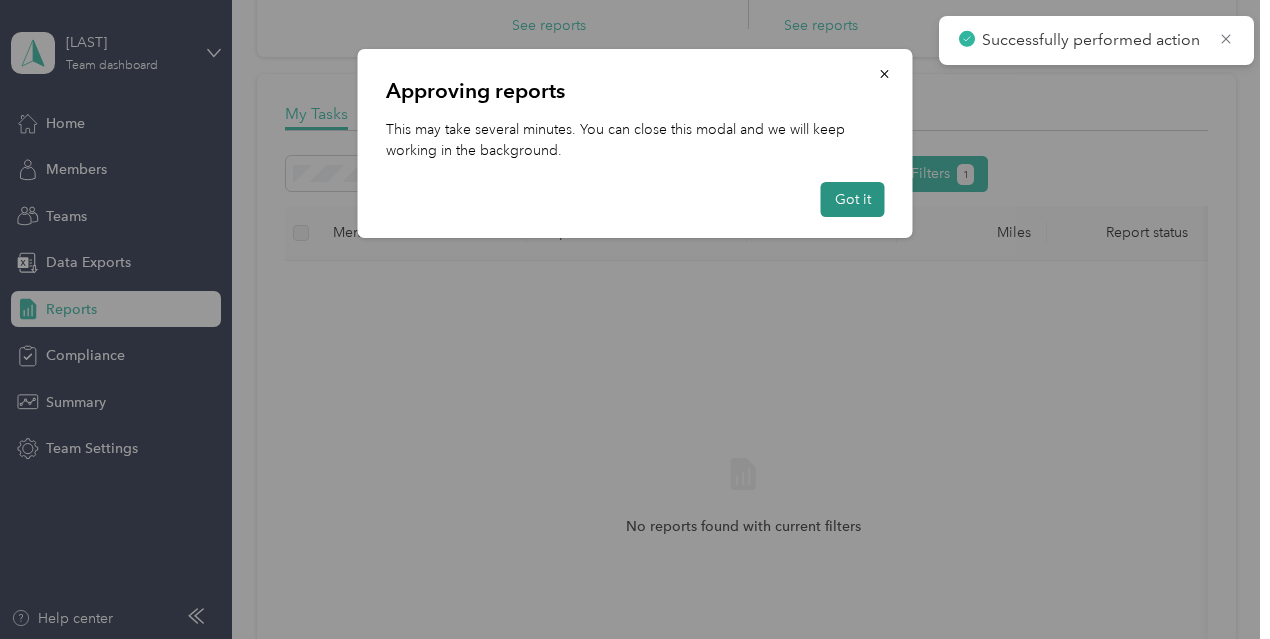 click on "Got it" at bounding box center (853, 199) 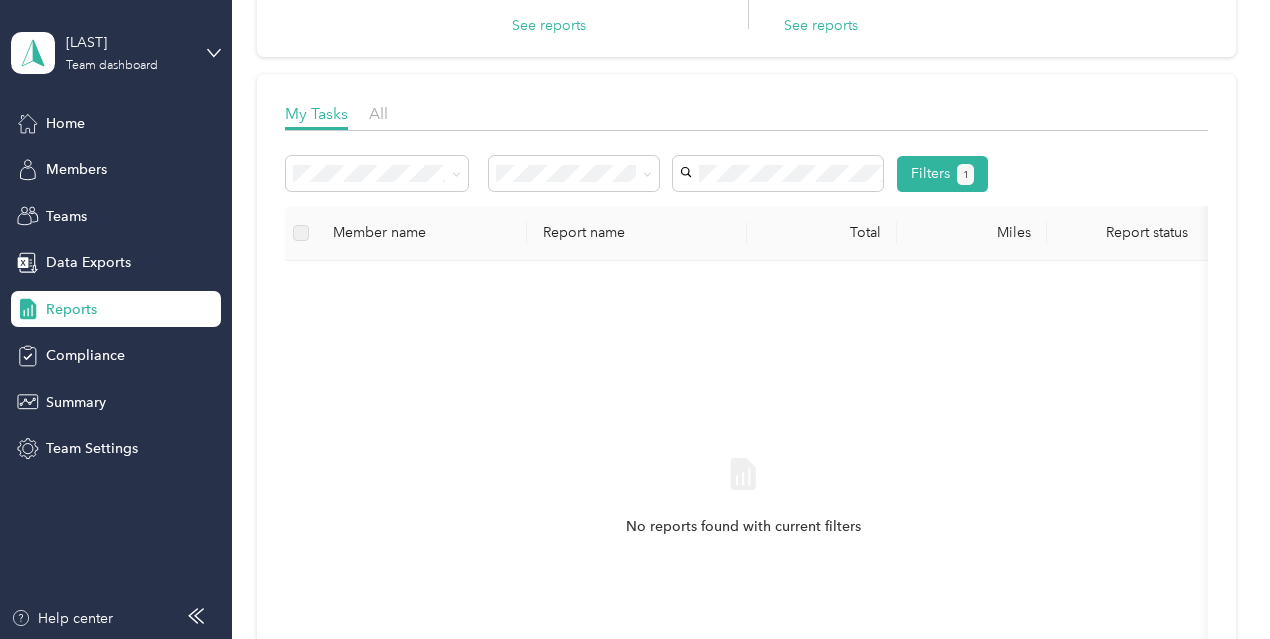 click on "Reports" at bounding box center (116, 309) 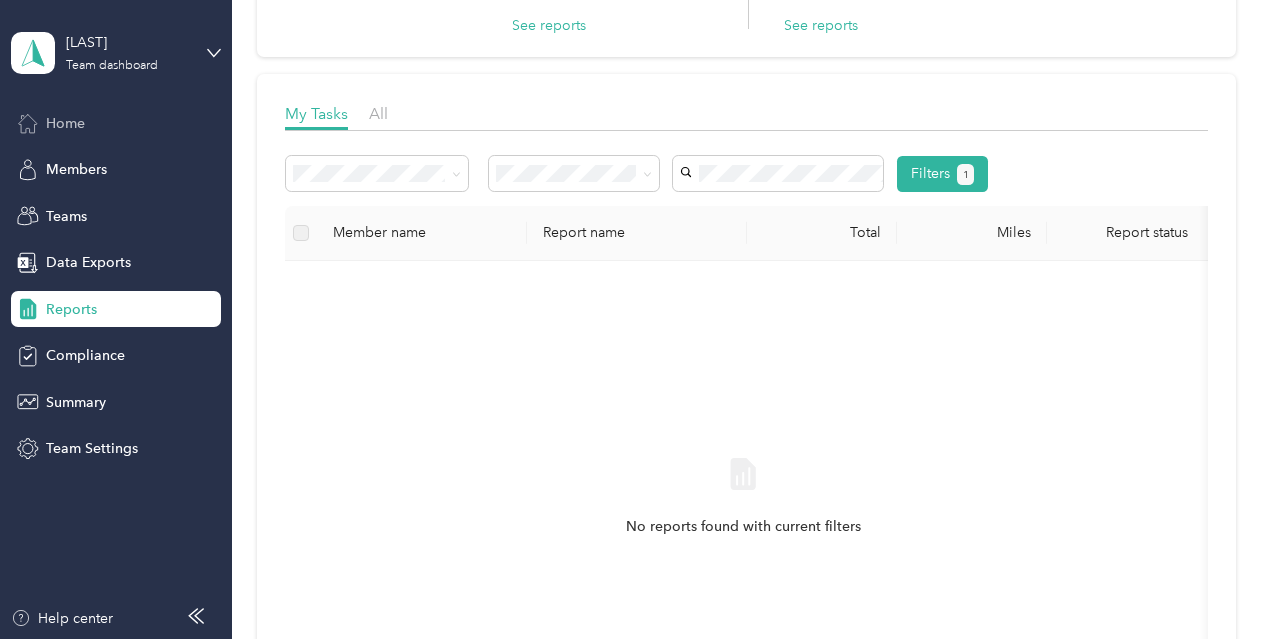 click on "Home" at bounding box center [65, 123] 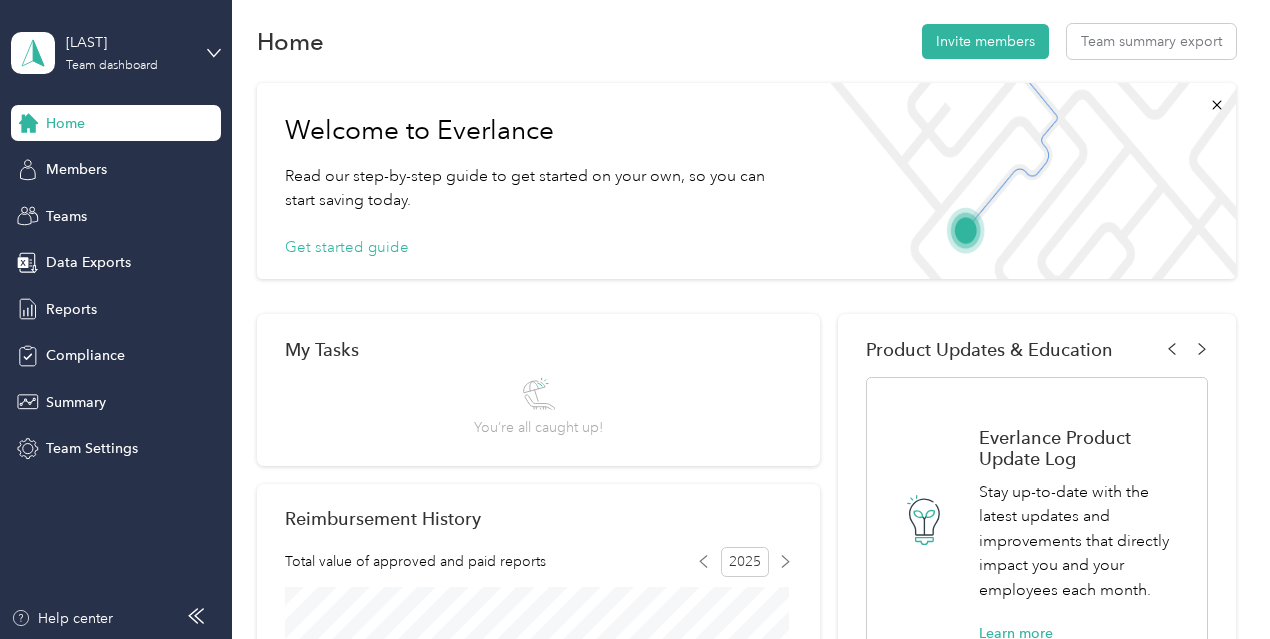 scroll, scrollTop: 1, scrollLeft: 0, axis: vertical 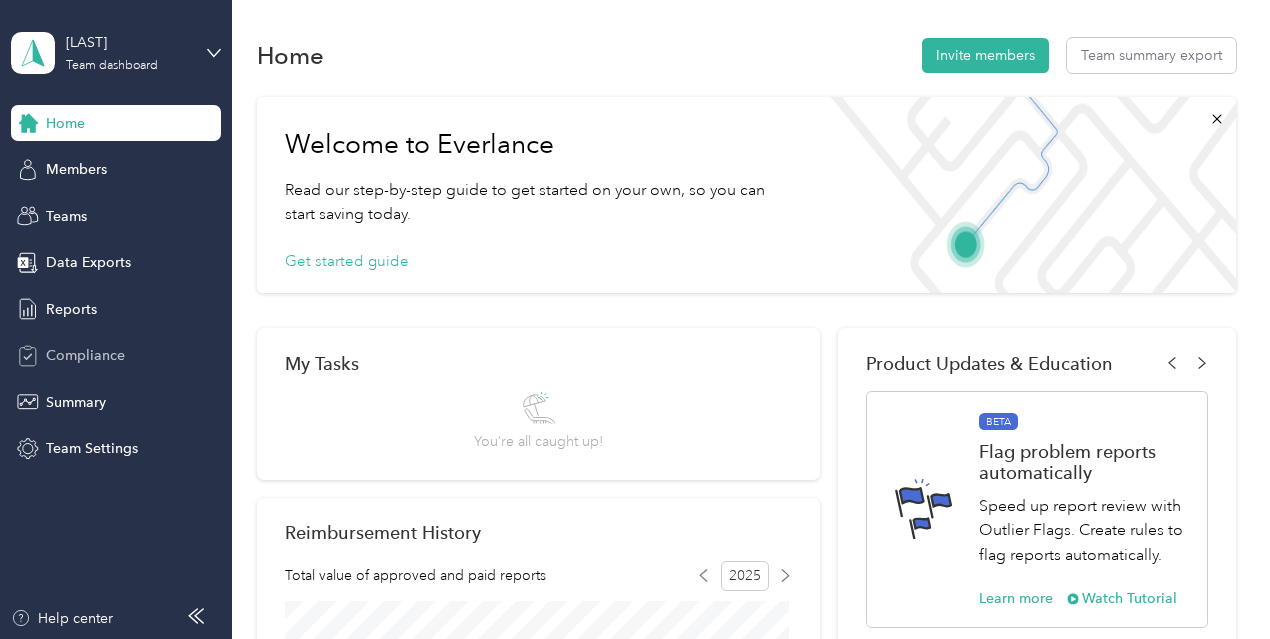 click on "Compliance" at bounding box center [85, 355] 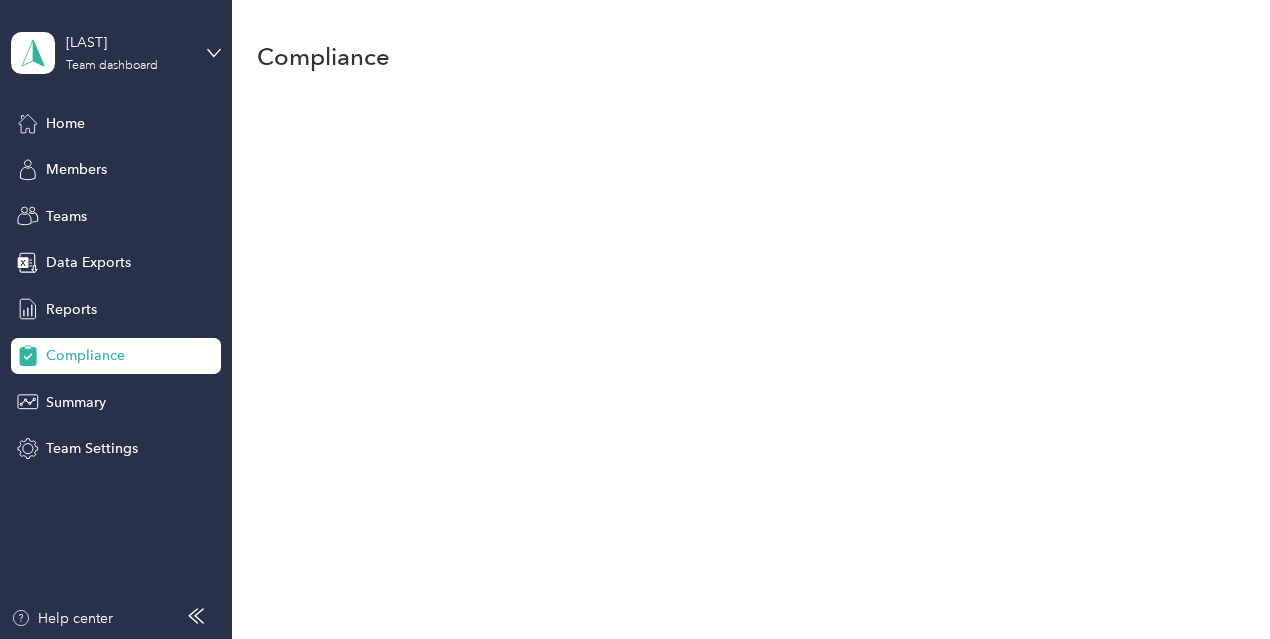 scroll, scrollTop: 0, scrollLeft: 0, axis: both 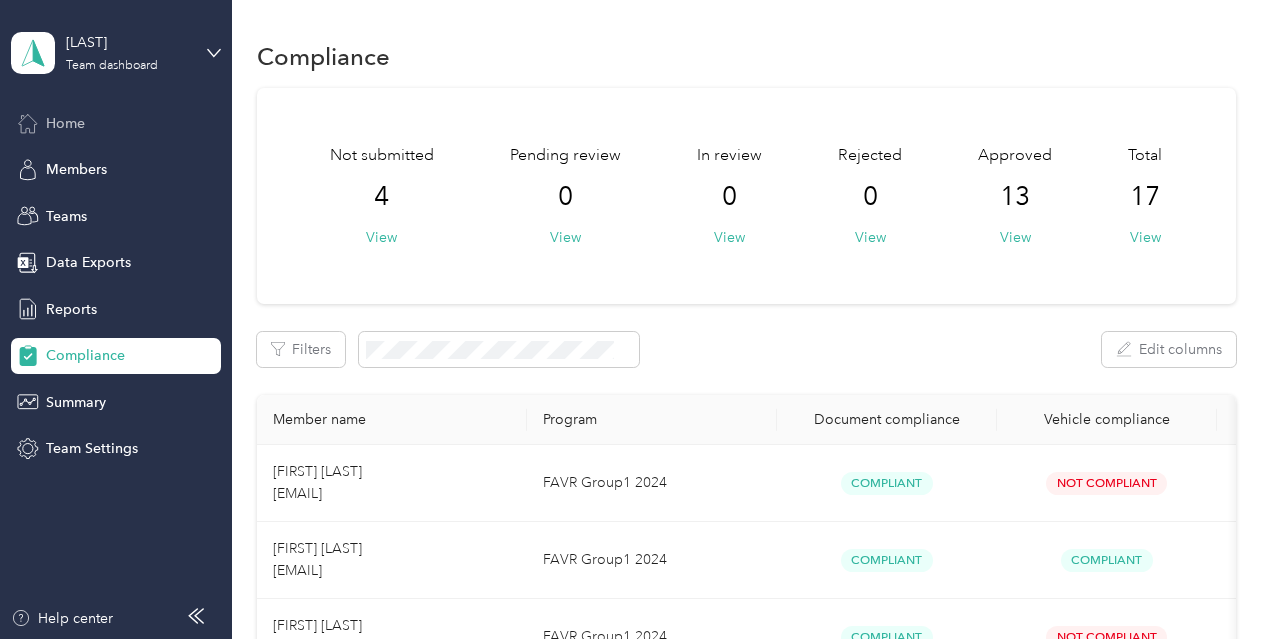 click on "Home" at bounding box center (65, 123) 